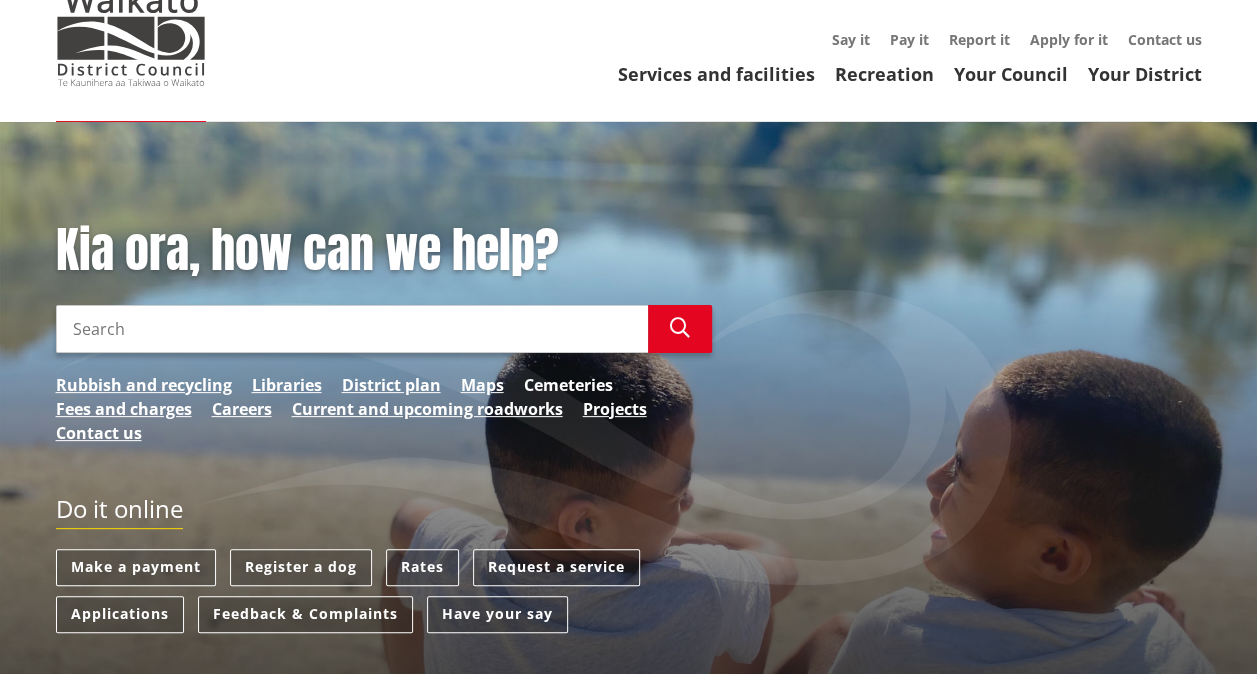 scroll, scrollTop: 100, scrollLeft: 0, axis: vertical 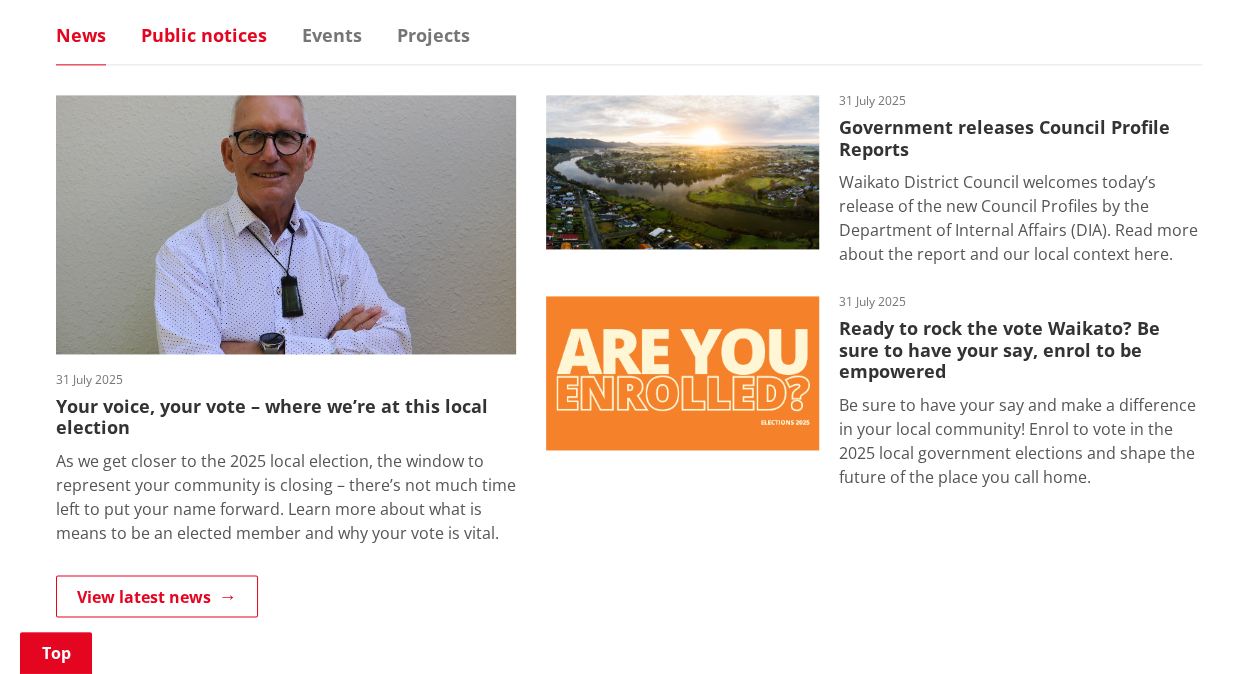 click on "Public notices" at bounding box center [204, 35] 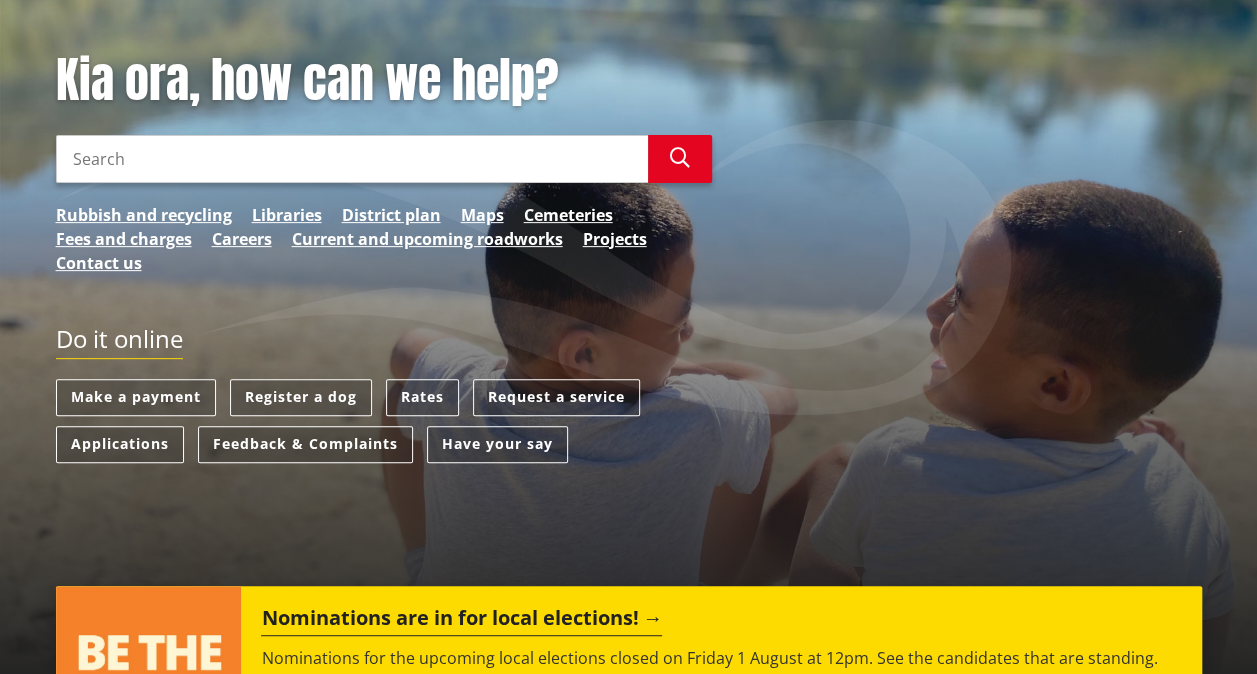 scroll, scrollTop: 0, scrollLeft: 0, axis: both 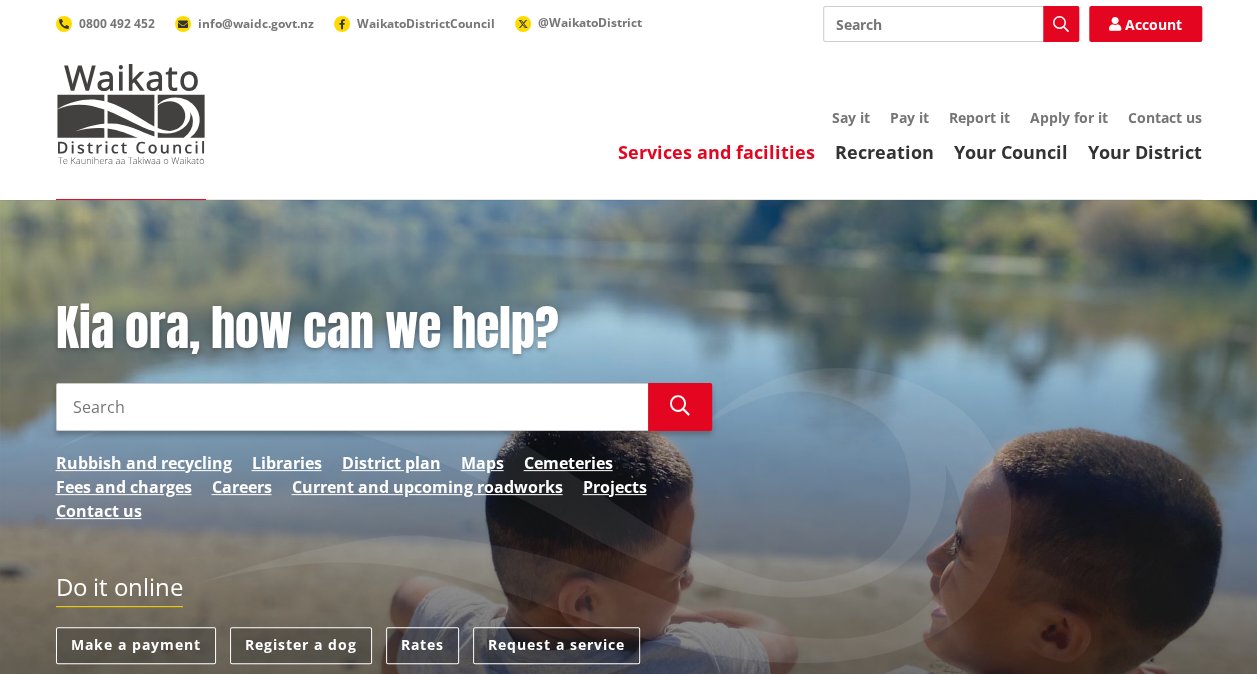 click on "Services and facilities" at bounding box center [716, 152] 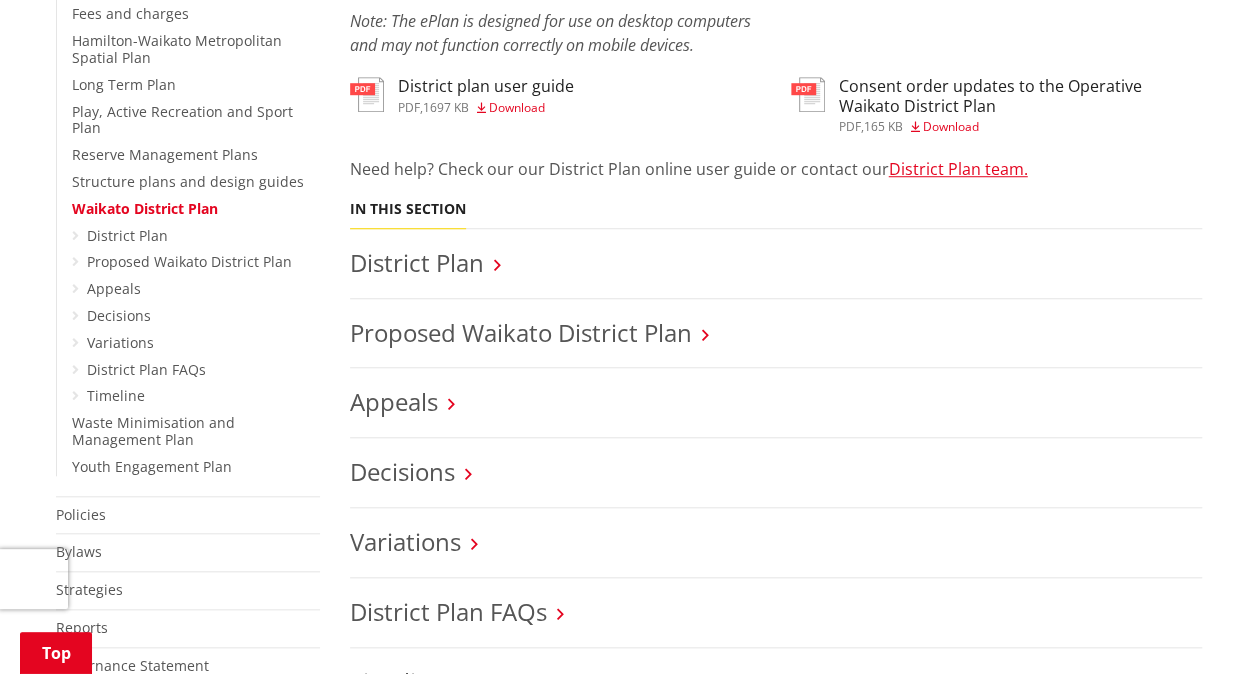 scroll, scrollTop: 700, scrollLeft: 0, axis: vertical 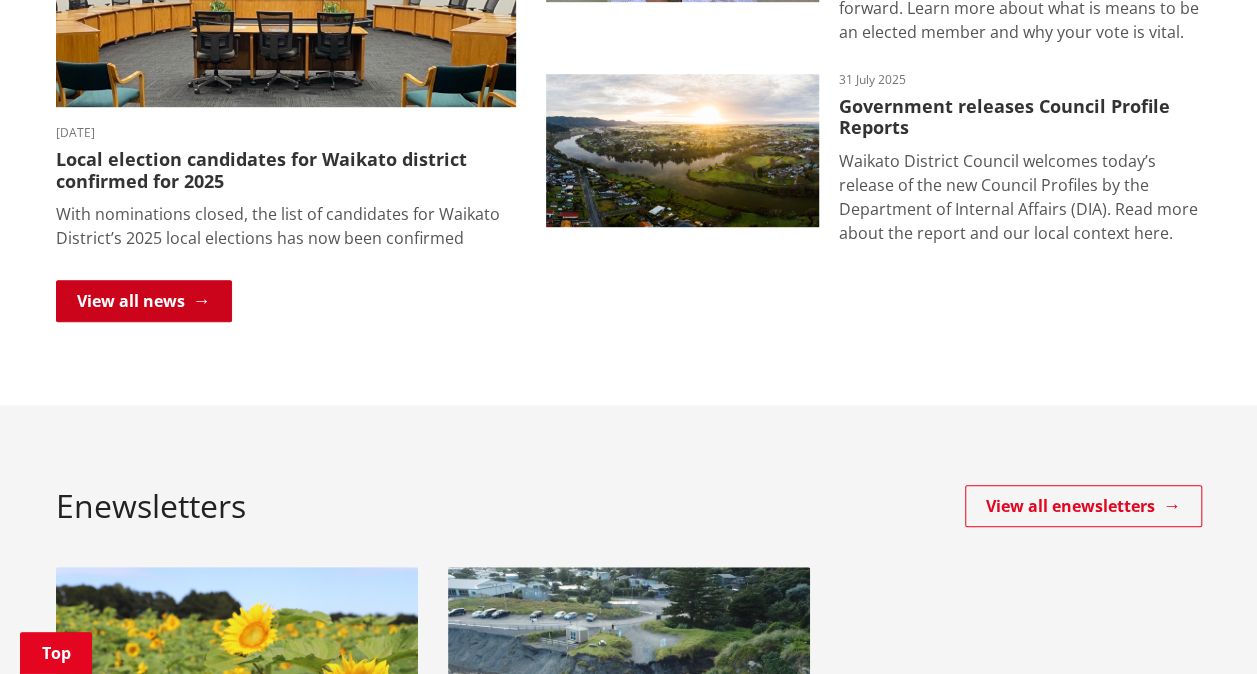 drag, startPoint x: 174, startPoint y: 310, endPoint x: 200, endPoint y: 303, distance: 26.925823 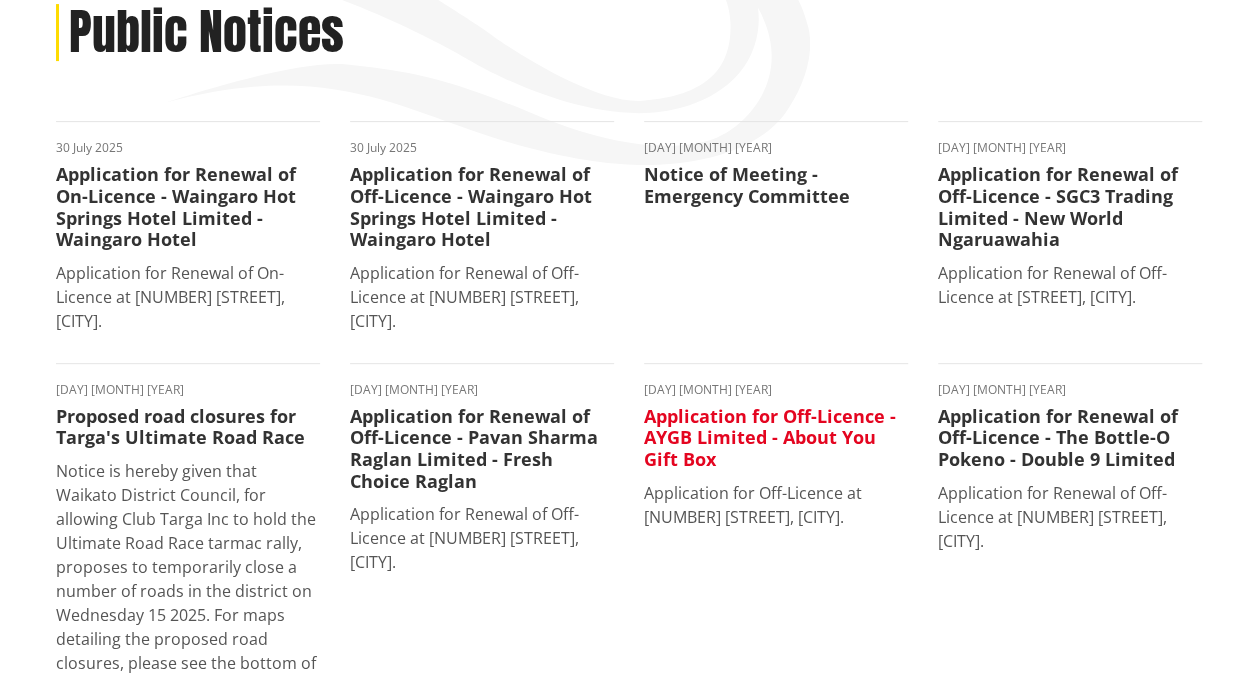 scroll, scrollTop: 300, scrollLeft: 0, axis: vertical 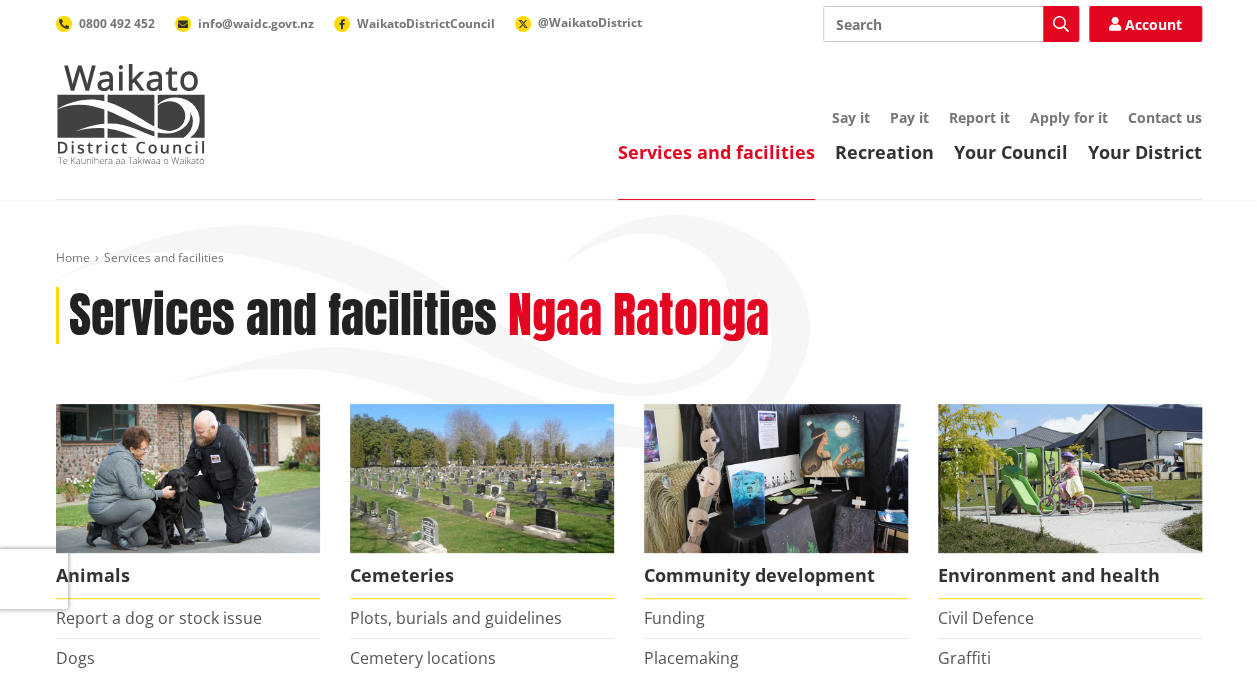 click on "Say it
Pay it
Report it
Apply for it
Contact us" at bounding box center [724, 118] 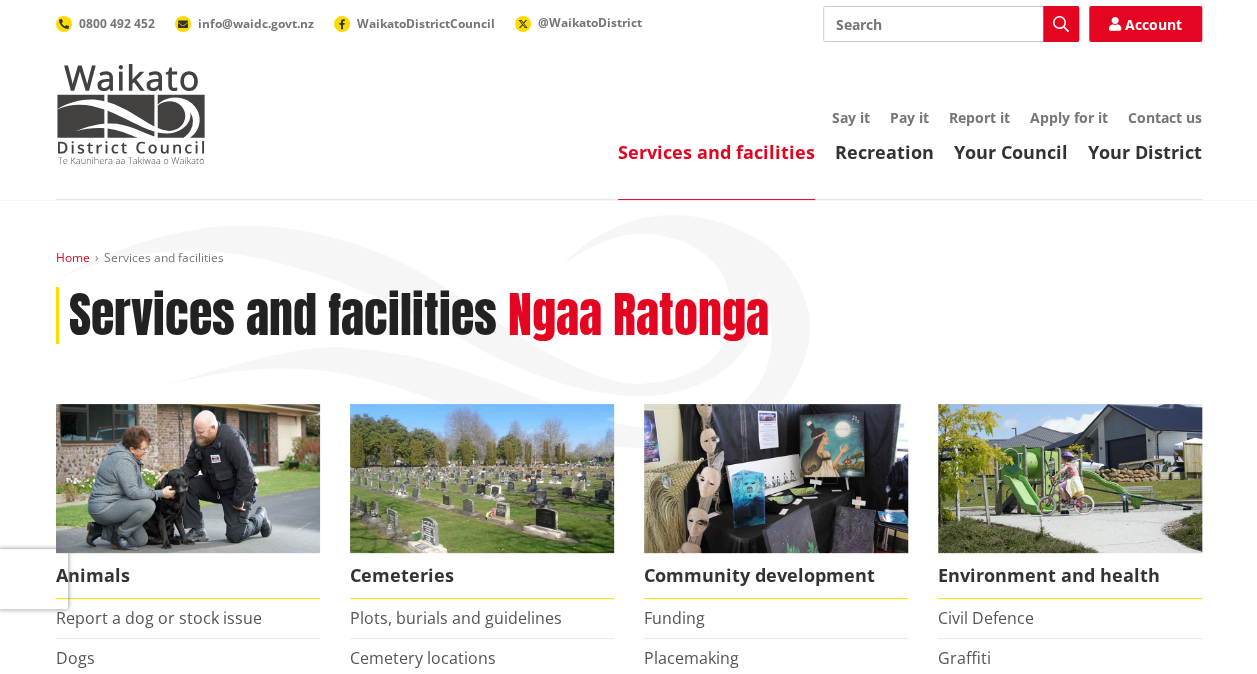 click on "Home" at bounding box center [73, 257] 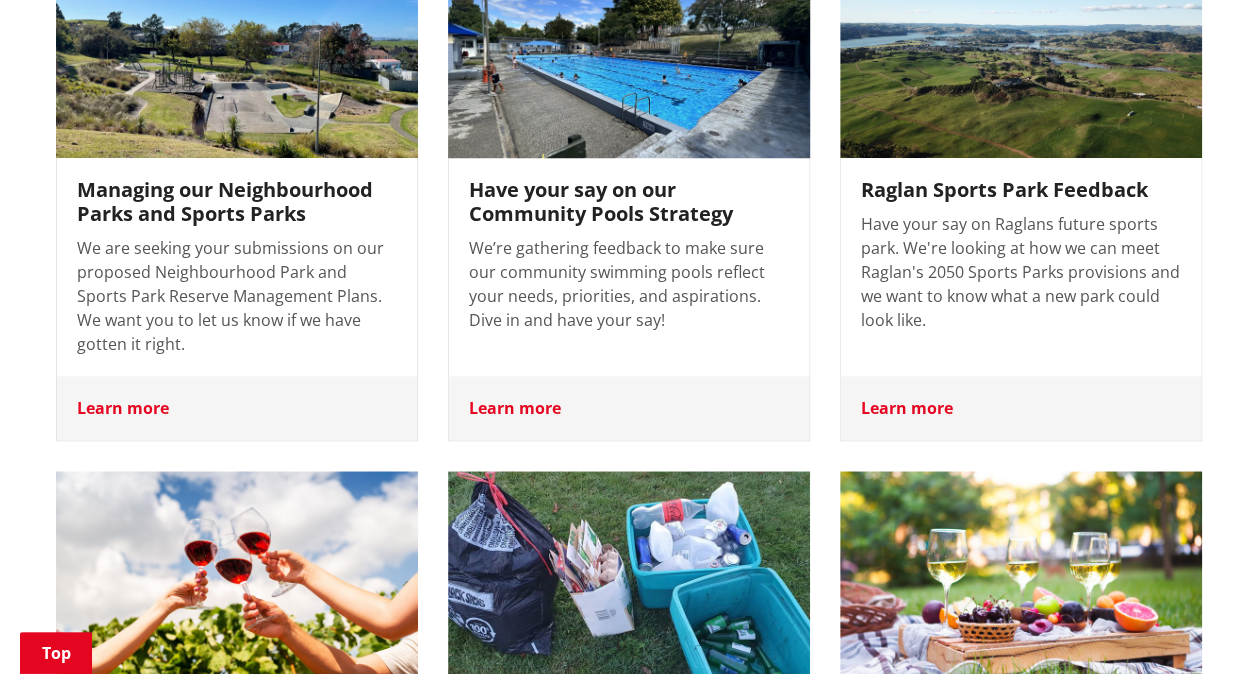 scroll, scrollTop: 1000, scrollLeft: 0, axis: vertical 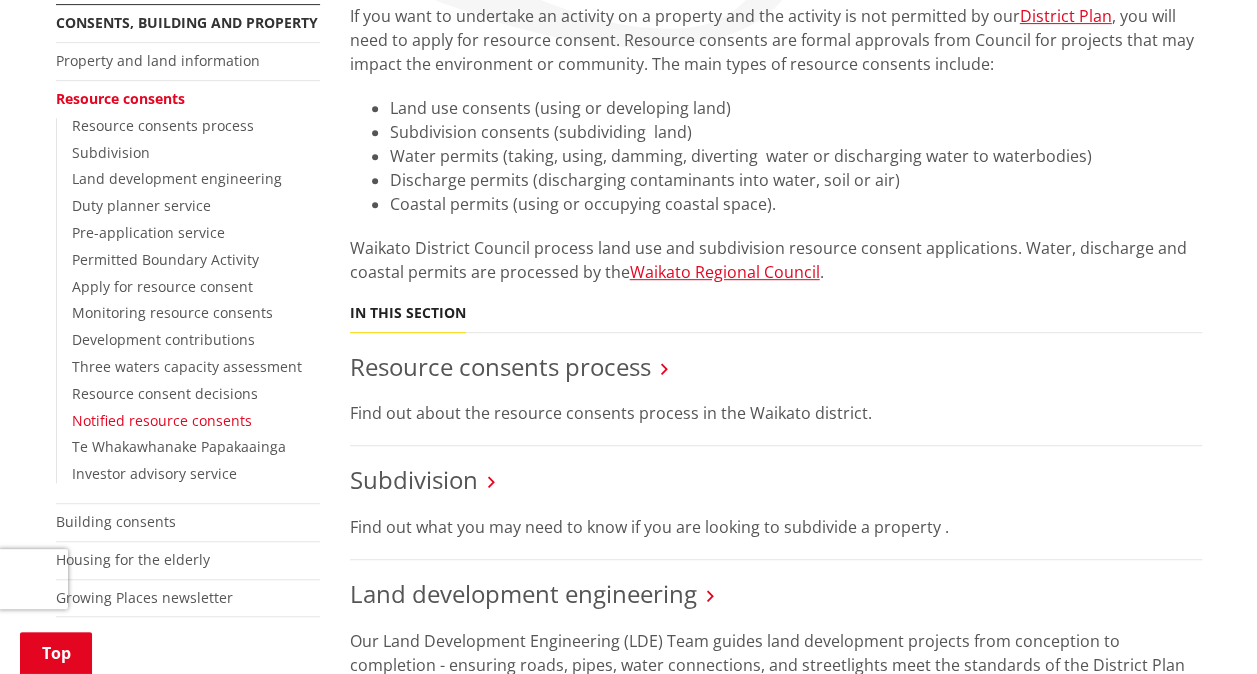 click on "Notified resource consents" at bounding box center [162, 420] 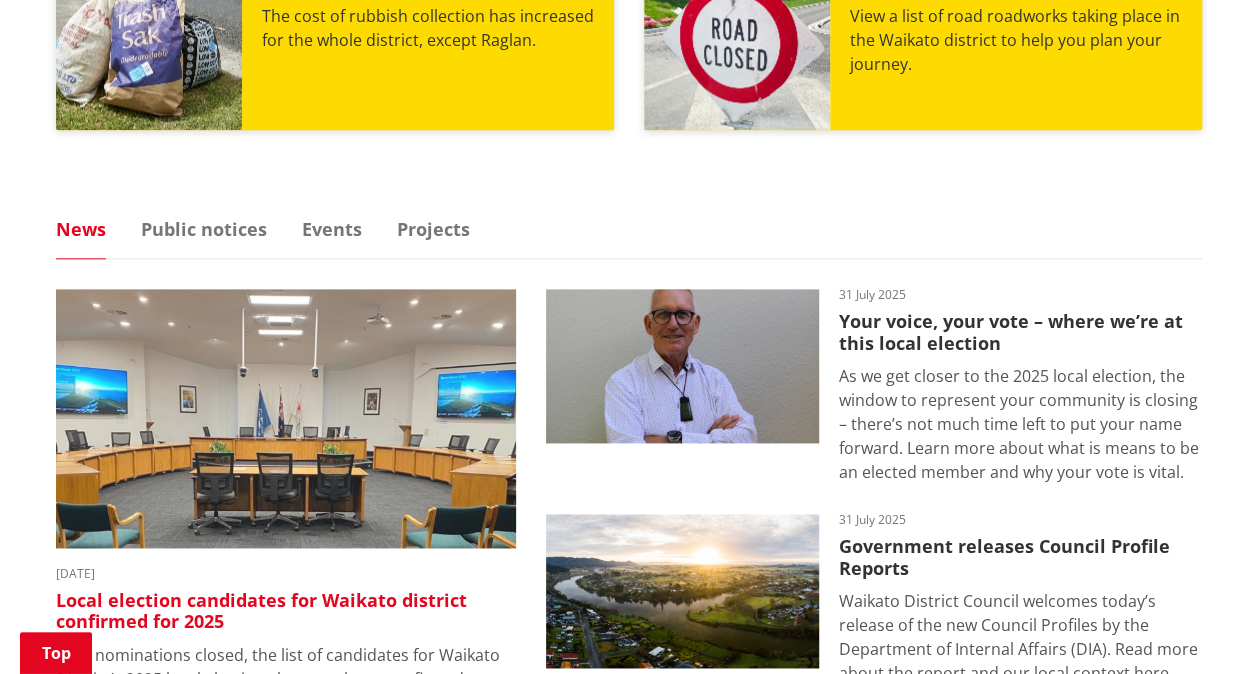 scroll, scrollTop: 1100, scrollLeft: 0, axis: vertical 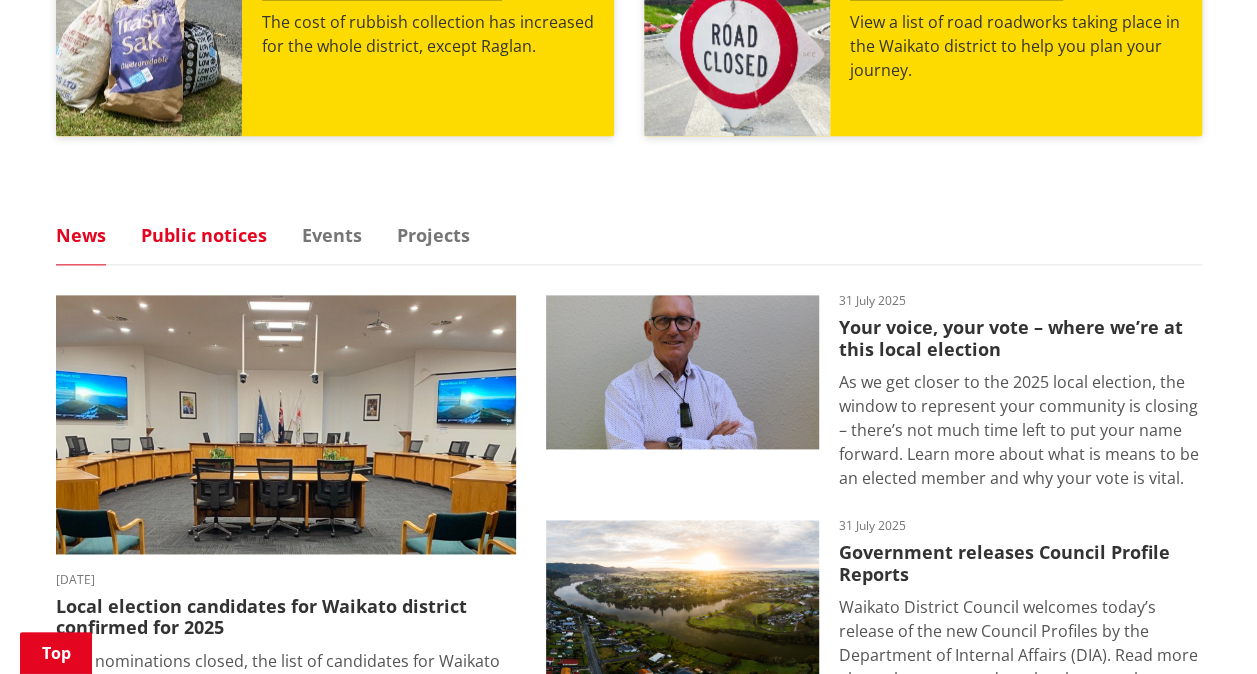 click on "Public notices" at bounding box center [204, 235] 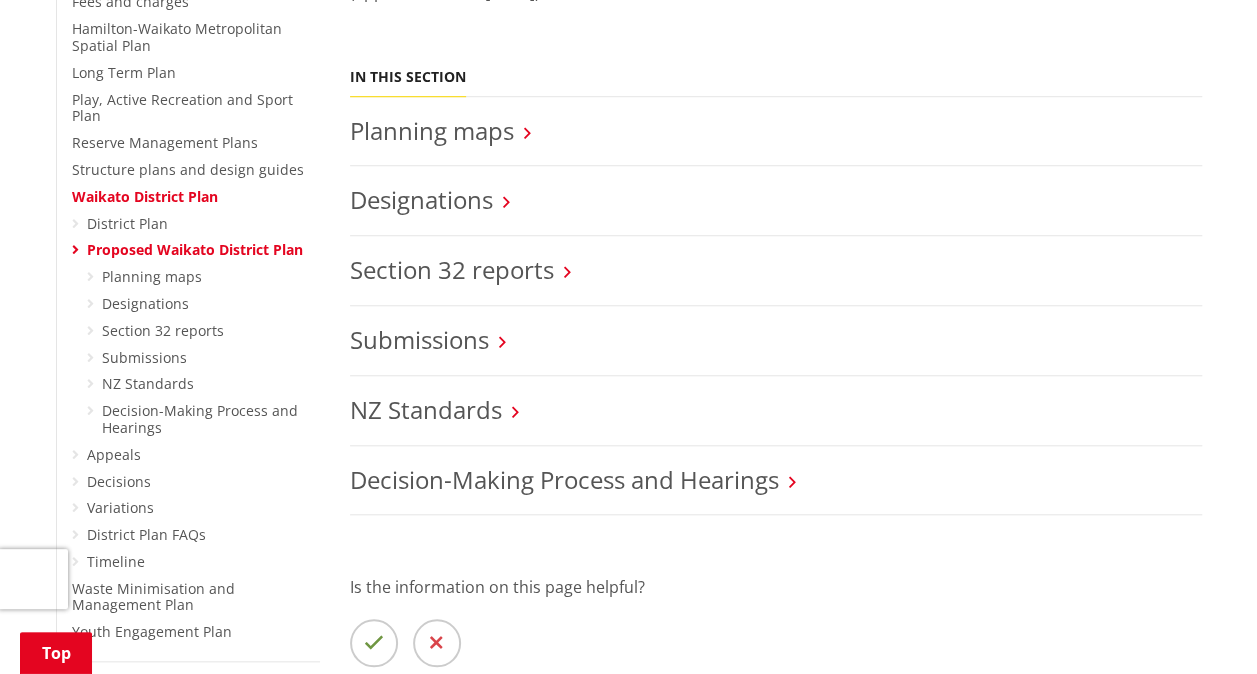 scroll, scrollTop: 200, scrollLeft: 0, axis: vertical 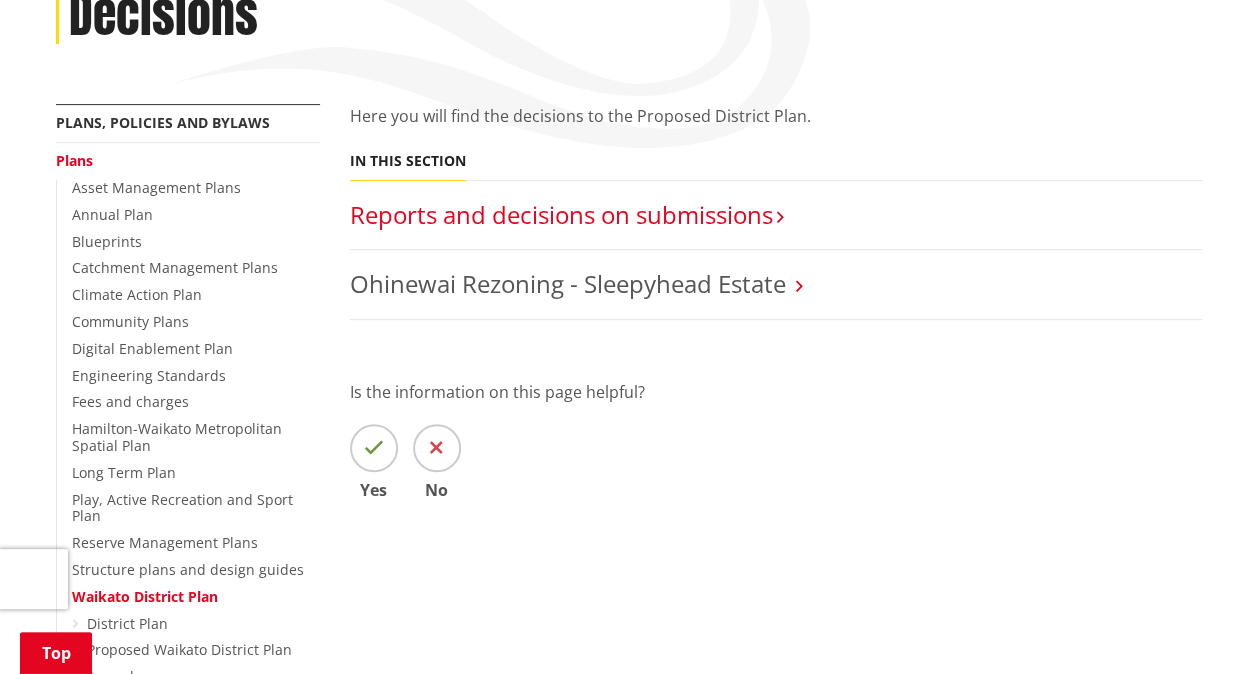 click on "Reports and decisions on submissions​" at bounding box center (561, 214) 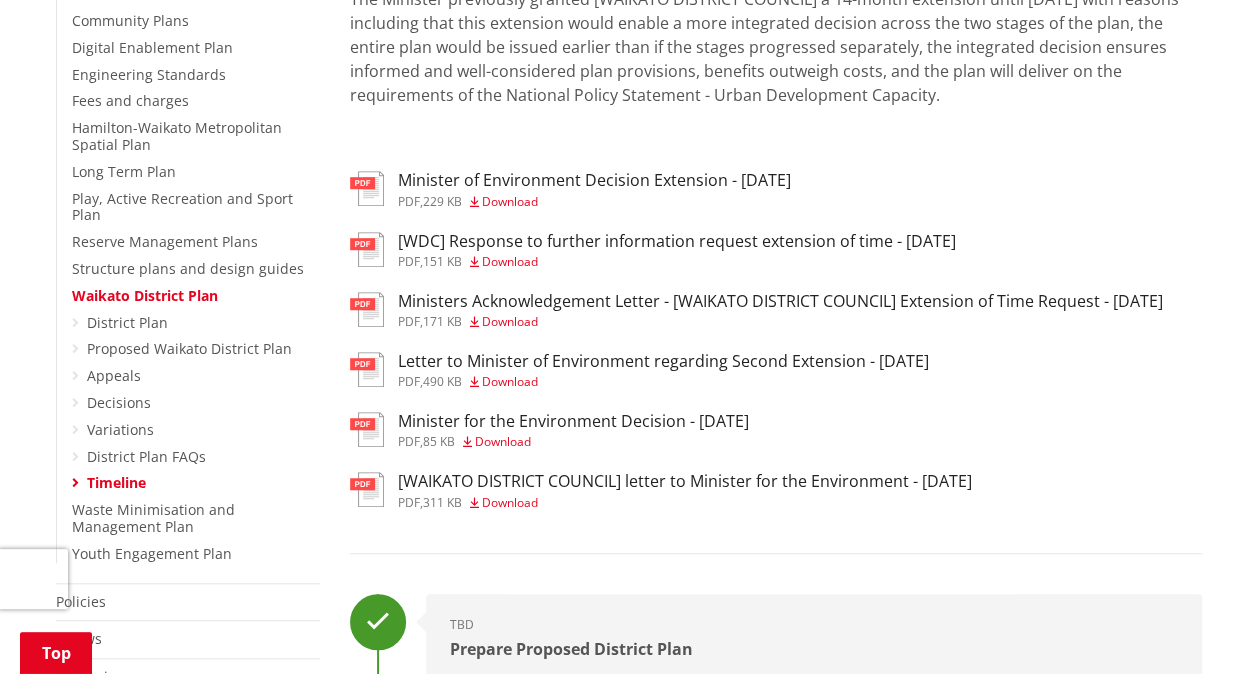 scroll, scrollTop: 700, scrollLeft: 0, axis: vertical 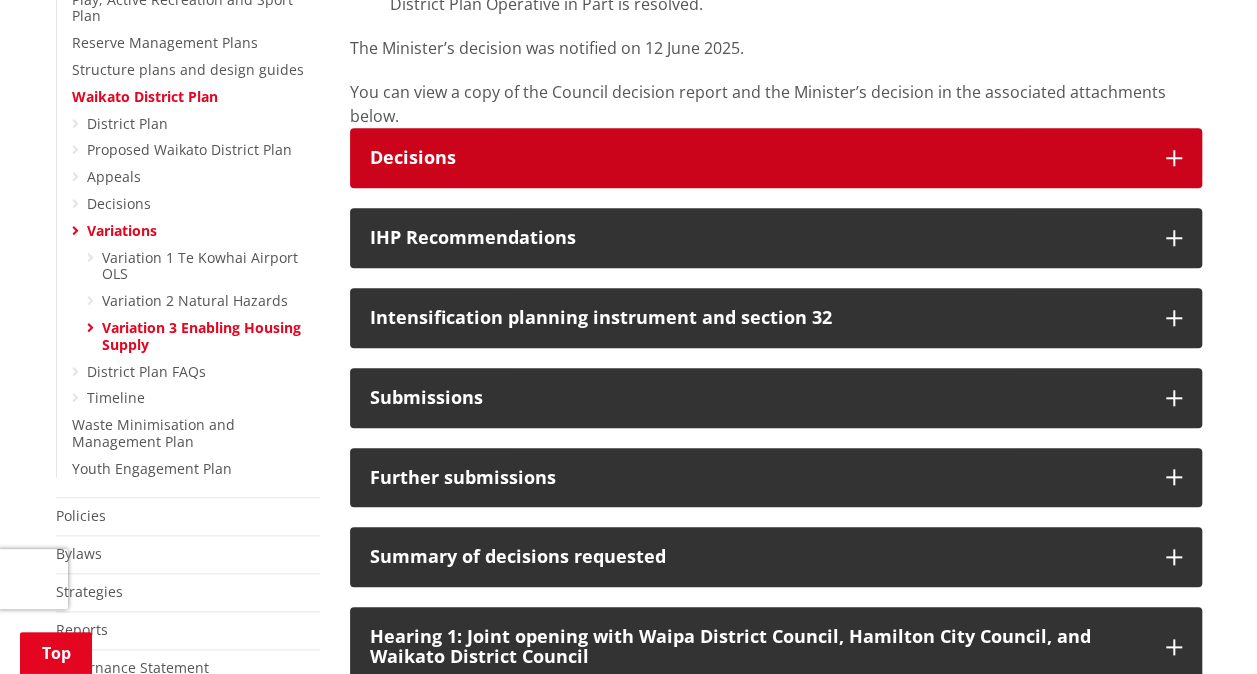 click on "Decisions" at bounding box center [776, 158] 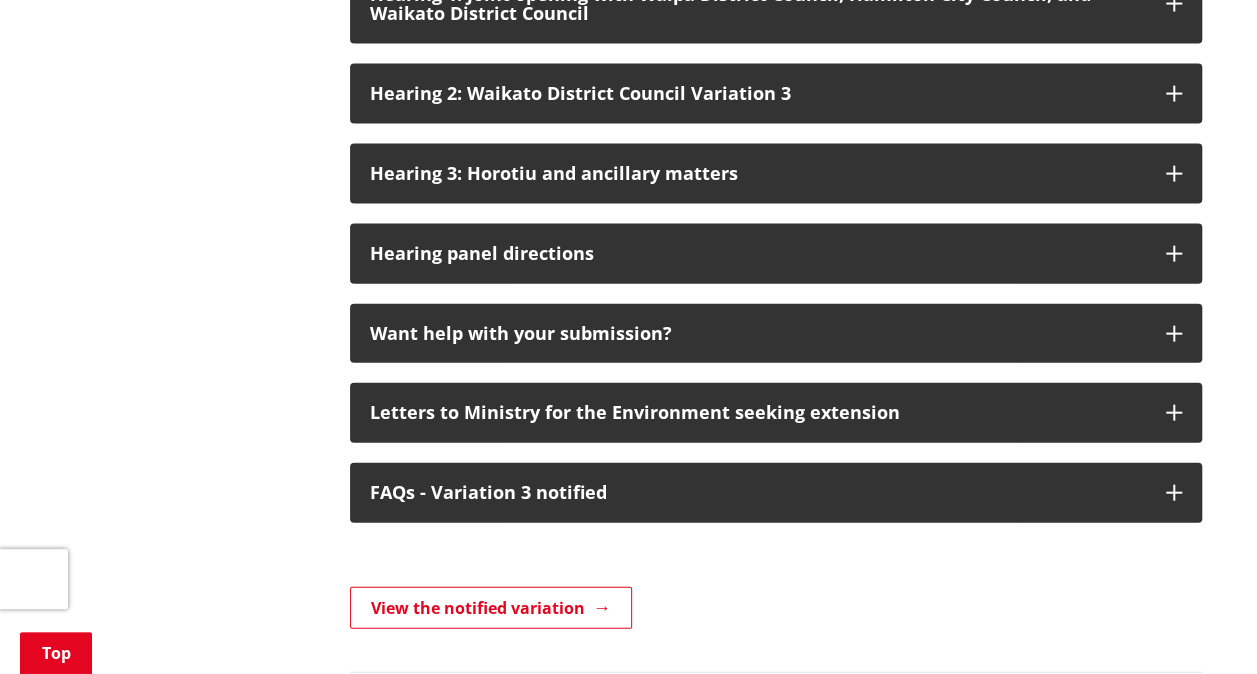 scroll, scrollTop: 2300, scrollLeft: 0, axis: vertical 